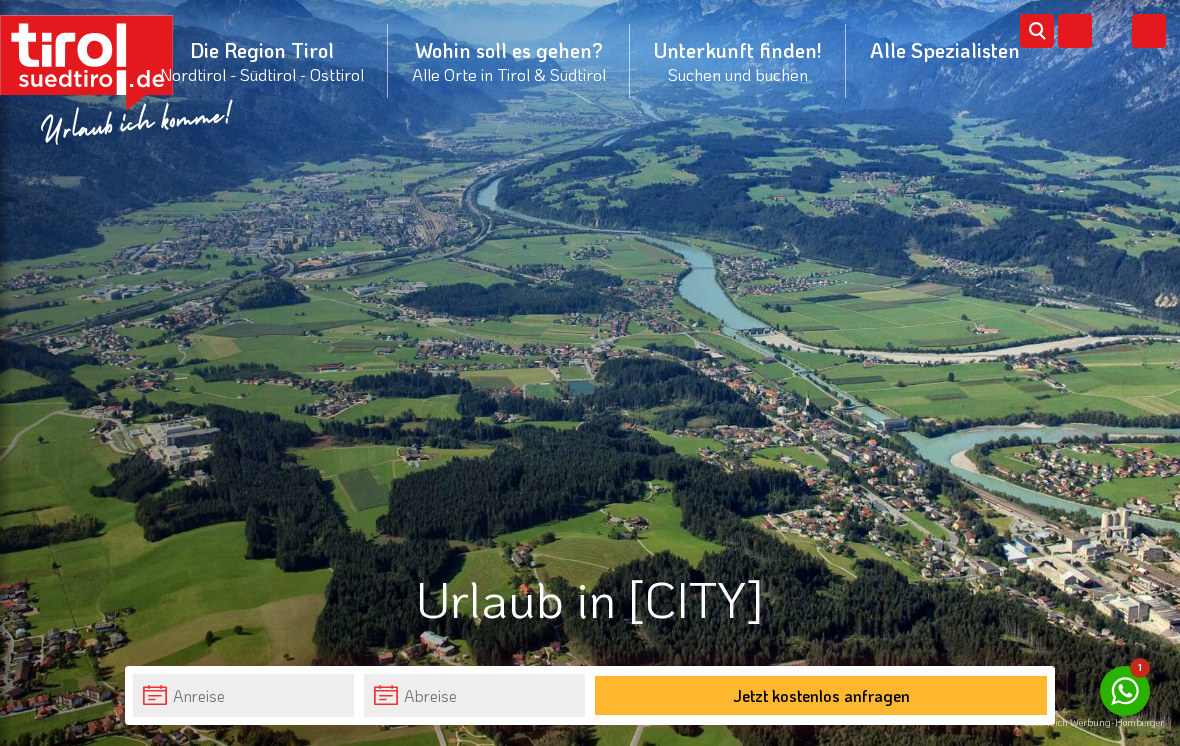 scroll, scrollTop: 0, scrollLeft: 0, axis: both 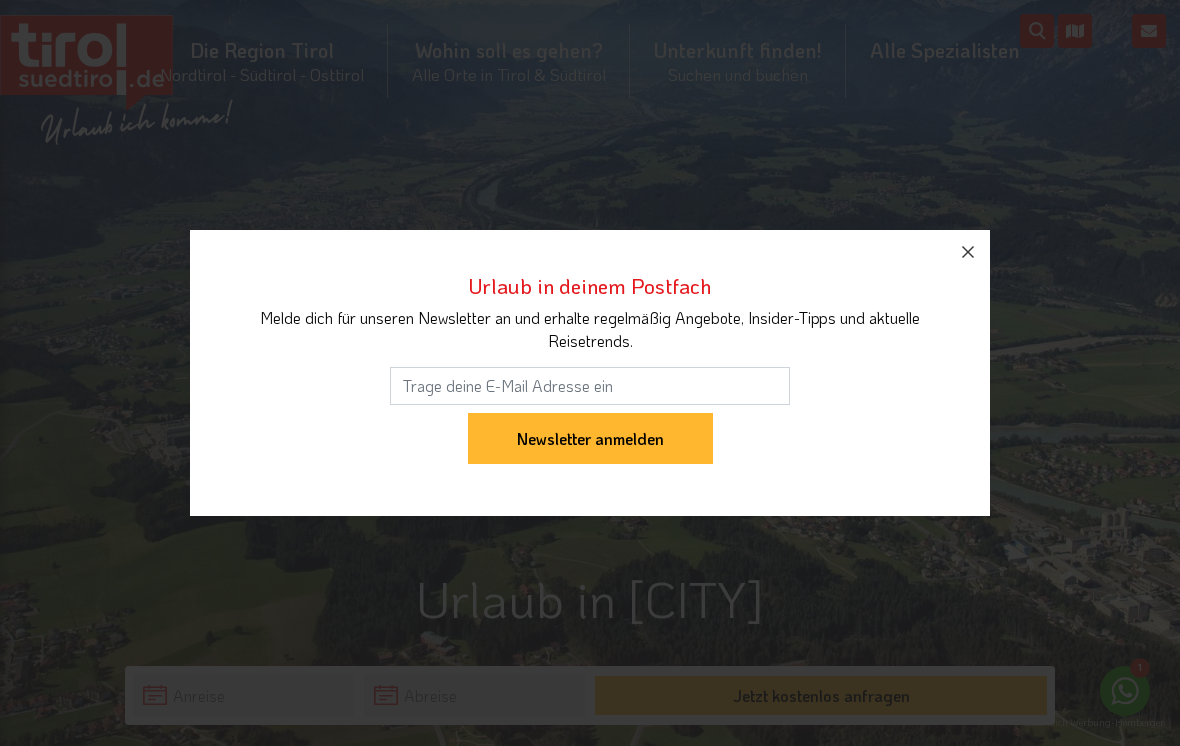 click at bounding box center [968, 252] 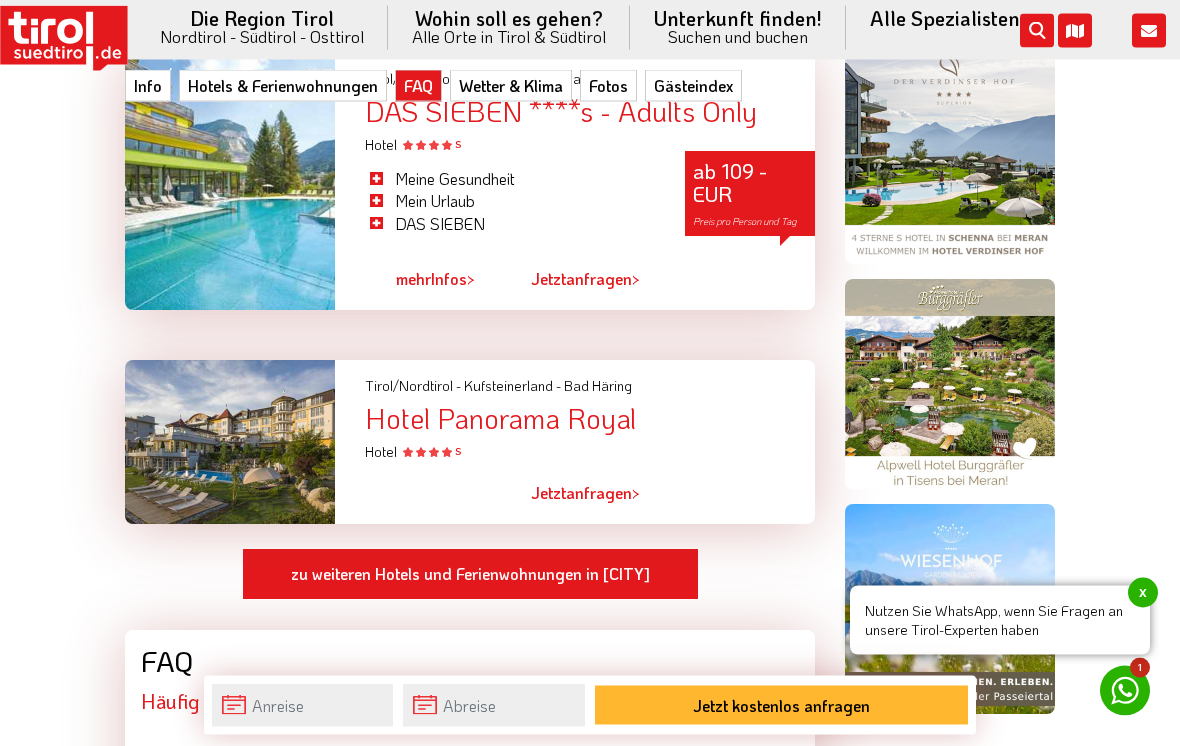 scroll, scrollTop: 1433, scrollLeft: 0, axis: vertical 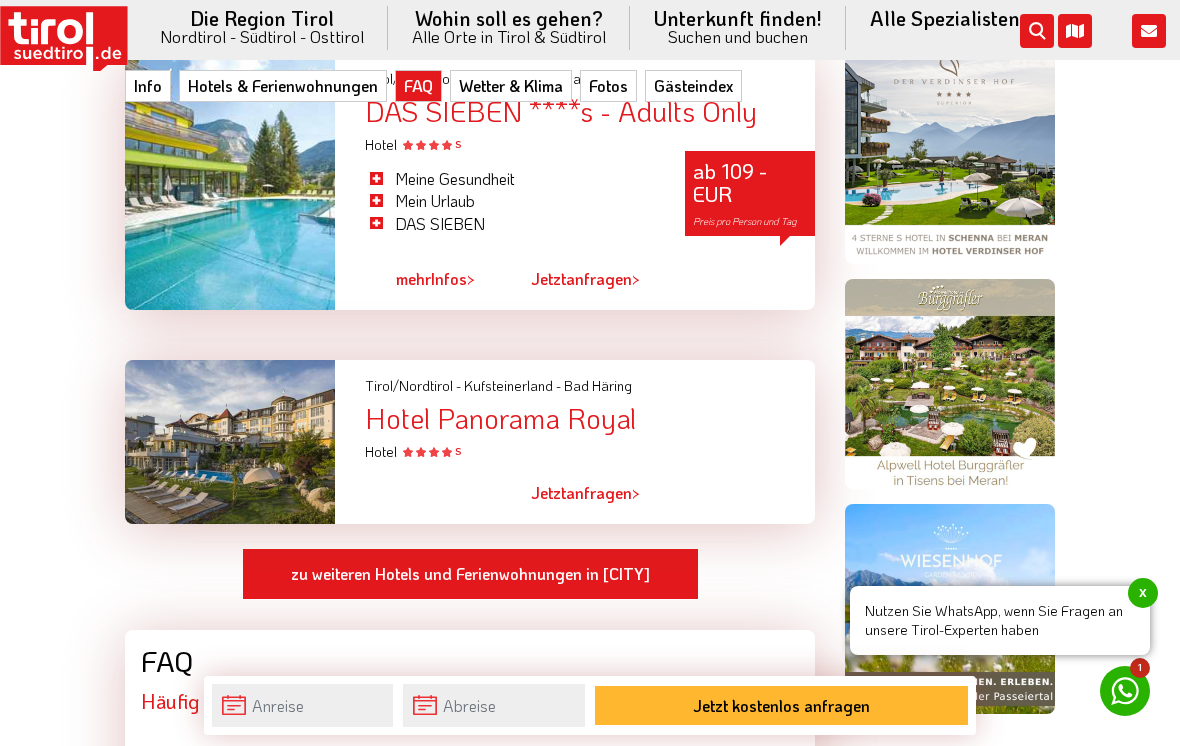 click at bounding box center (230, 181) 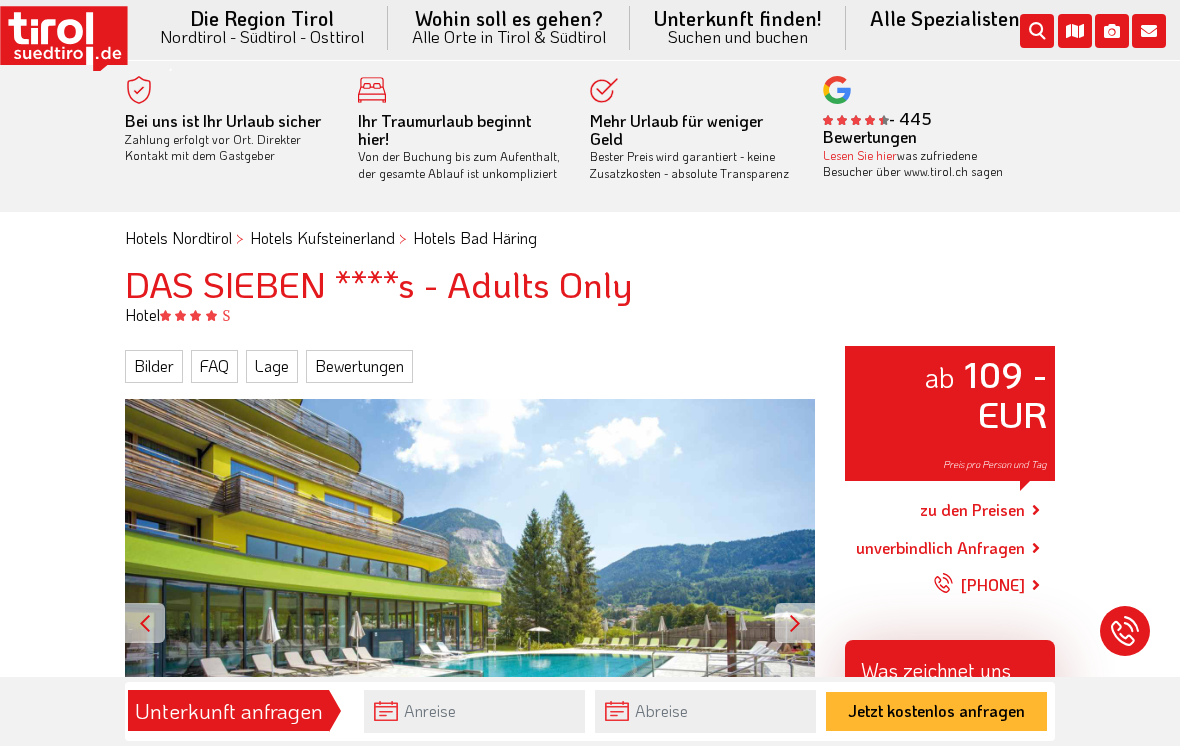 scroll, scrollTop: 0, scrollLeft: 0, axis: both 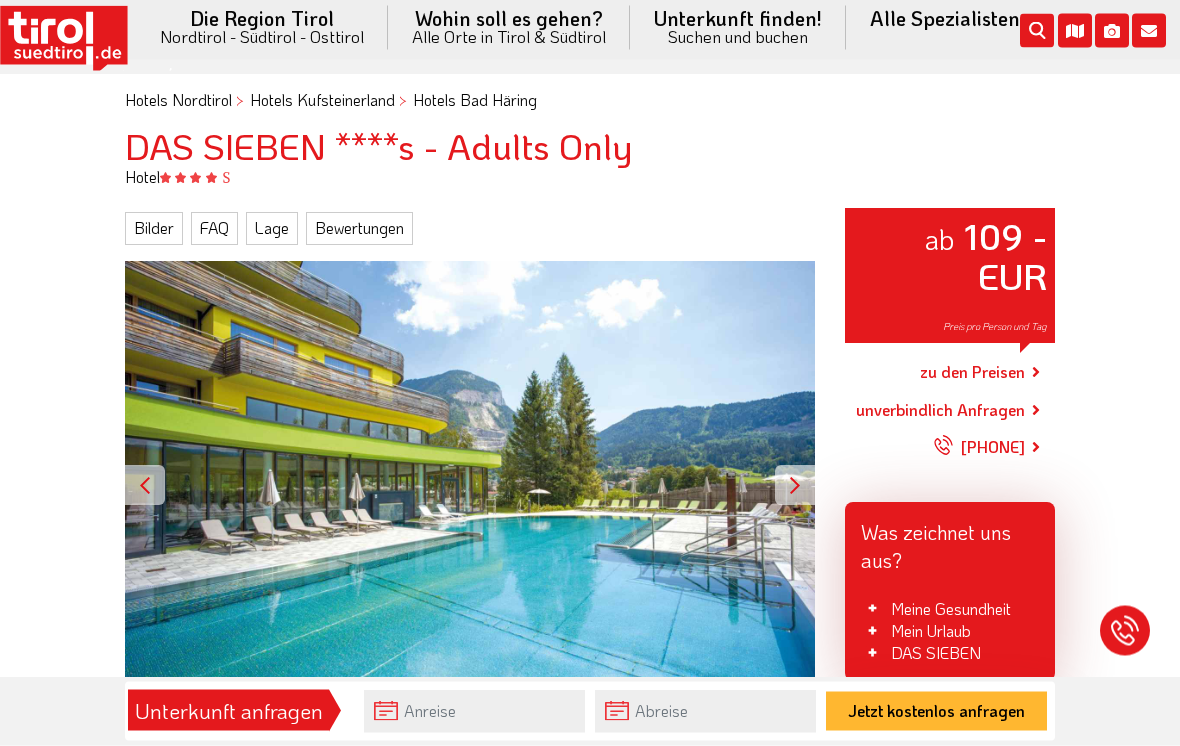 click at bounding box center [795, 486] 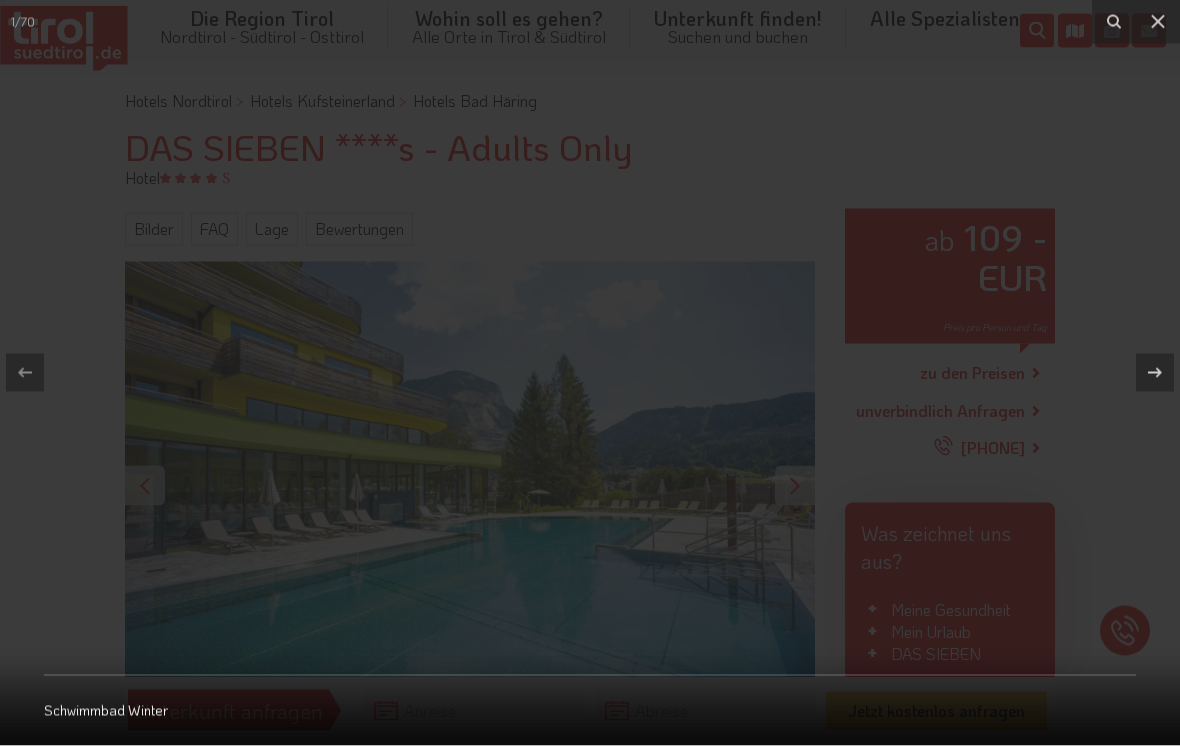 scroll, scrollTop: 138, scrollLeft: 0, axis: vertical 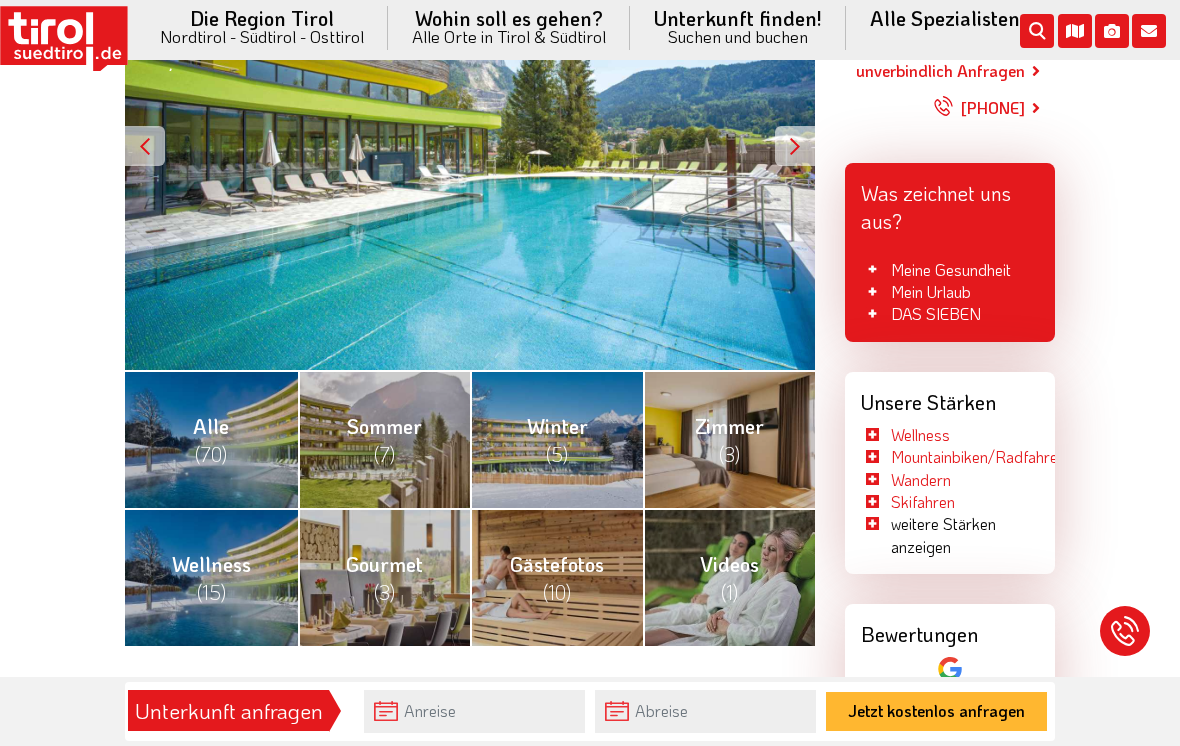 click on "Sommer   (7)" at bounding box center [384, 439] 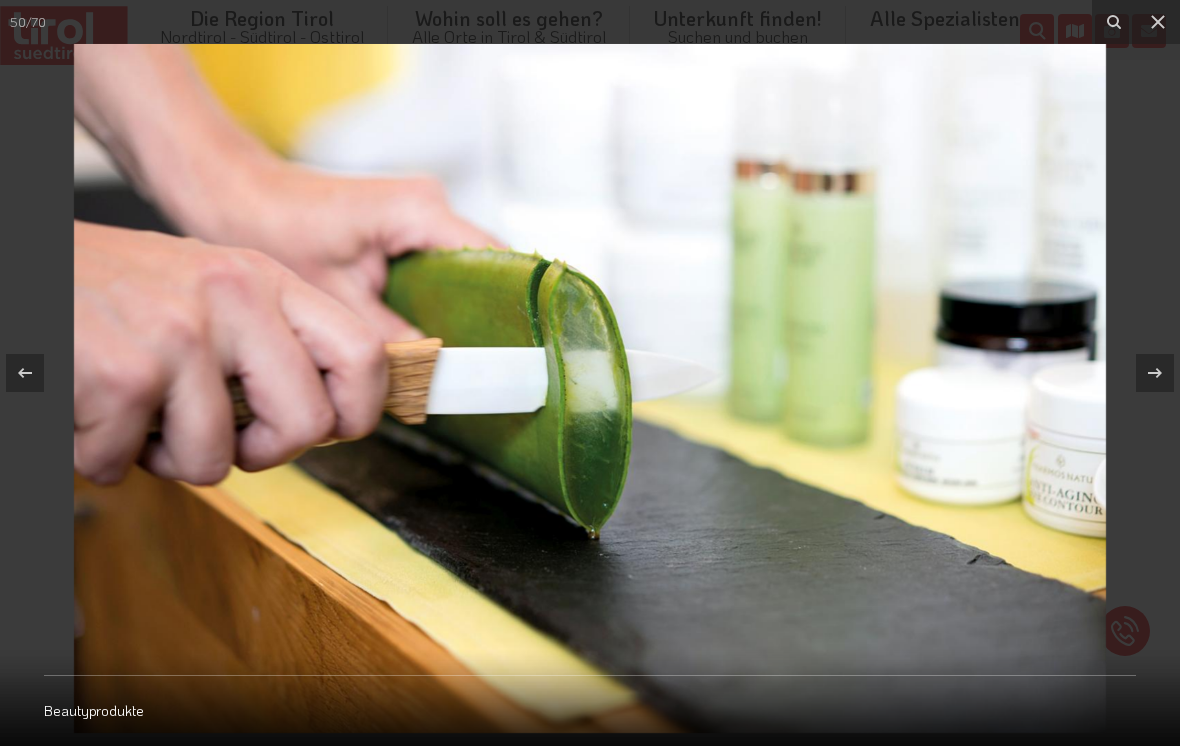 click at bounding box center (1158, 22) 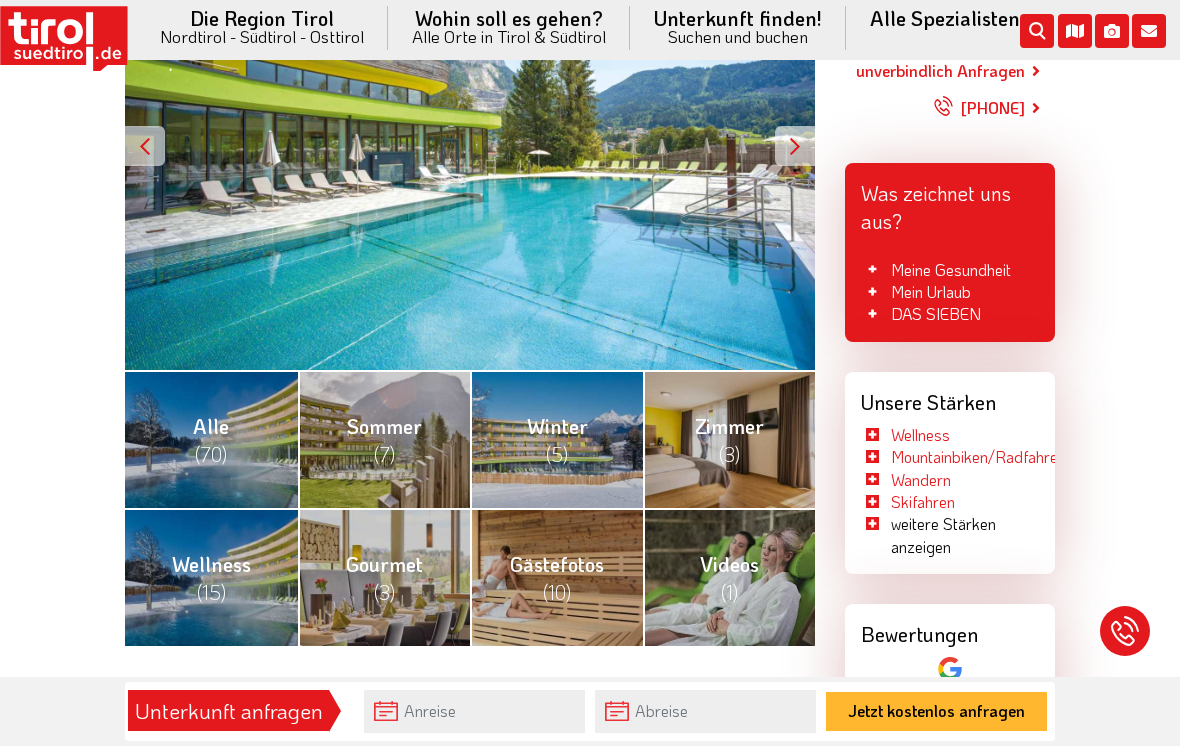 click on "Gästefotos   (10)" at bounding box center (557, 578) 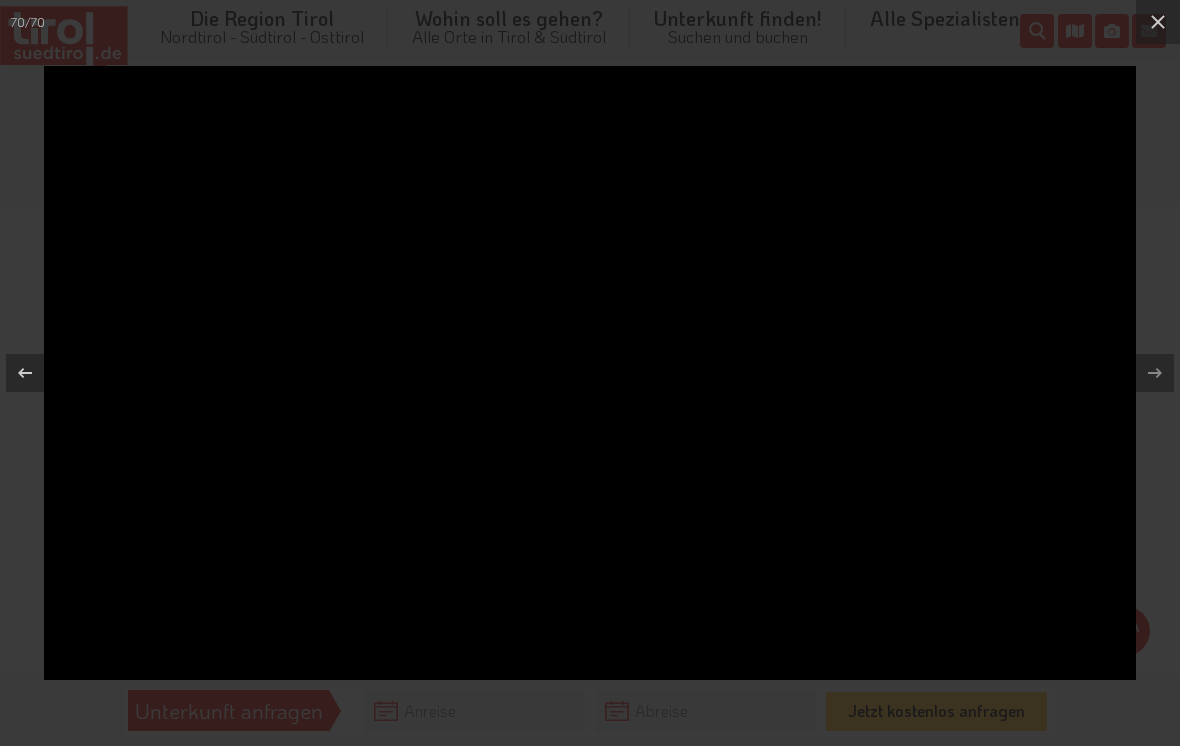 click 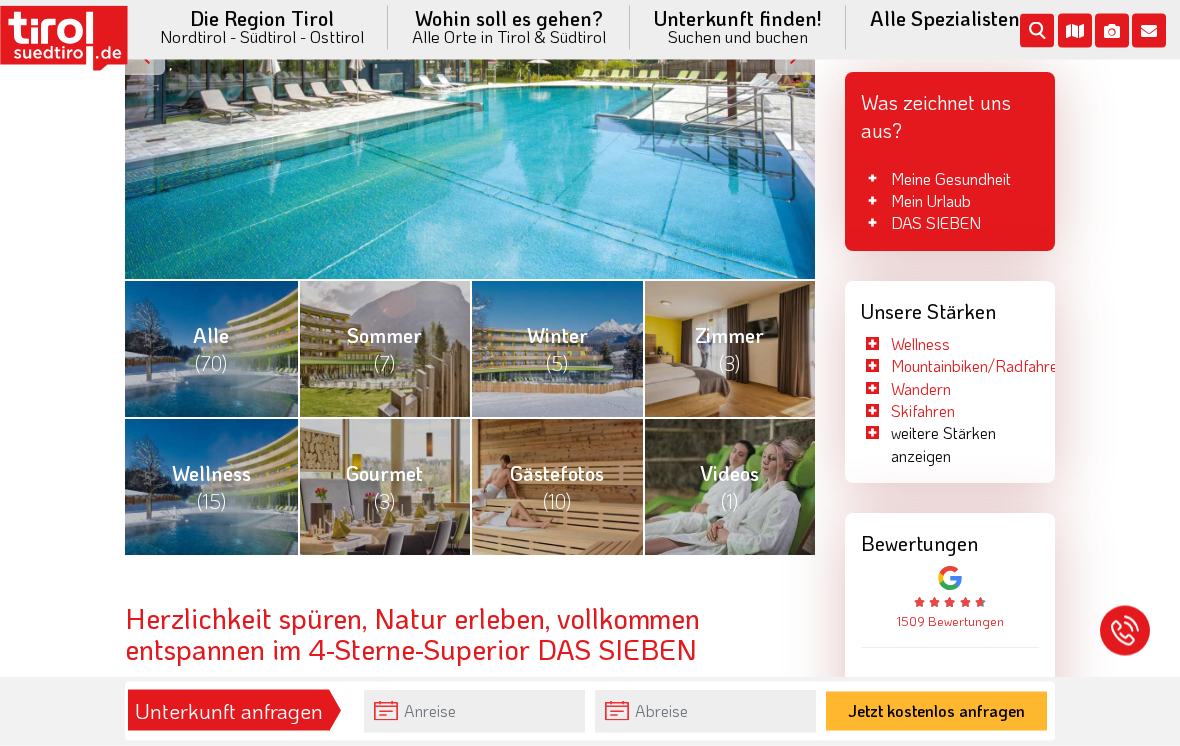 scroll, scrollTop: 571, scrollLeft: 0, axis: vertical 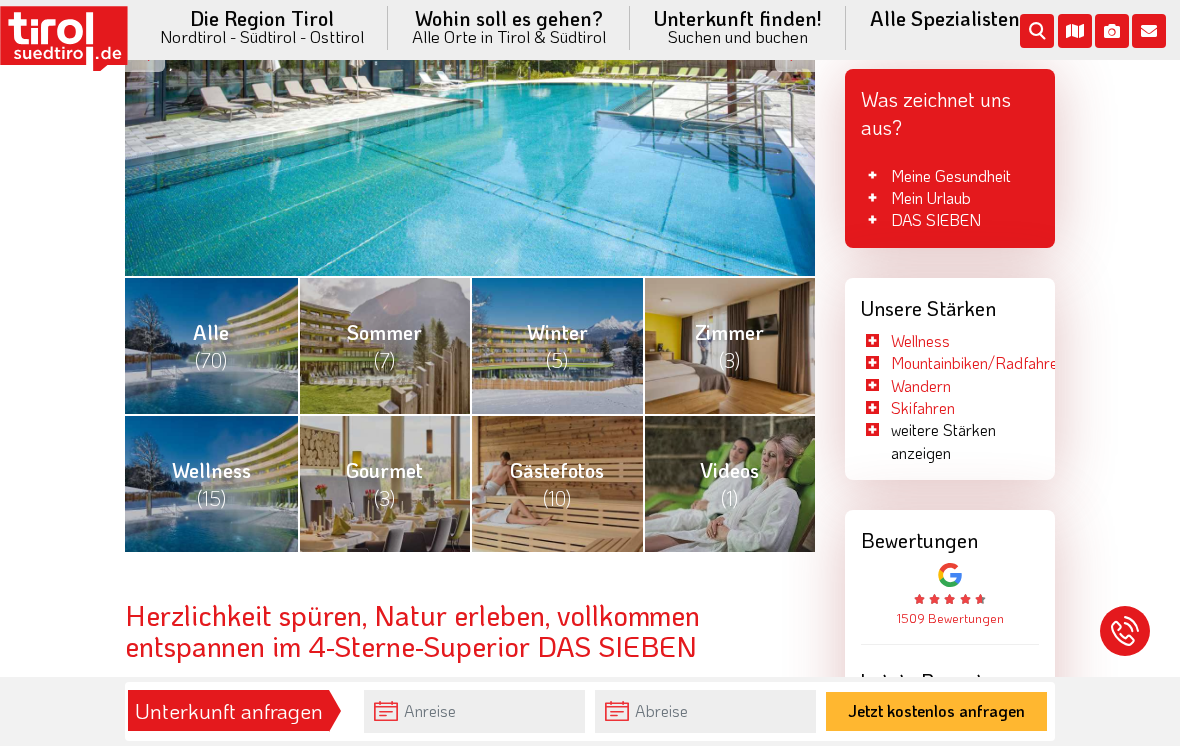 click on "Gourmet   (3)" at bounding box center [384, 484] 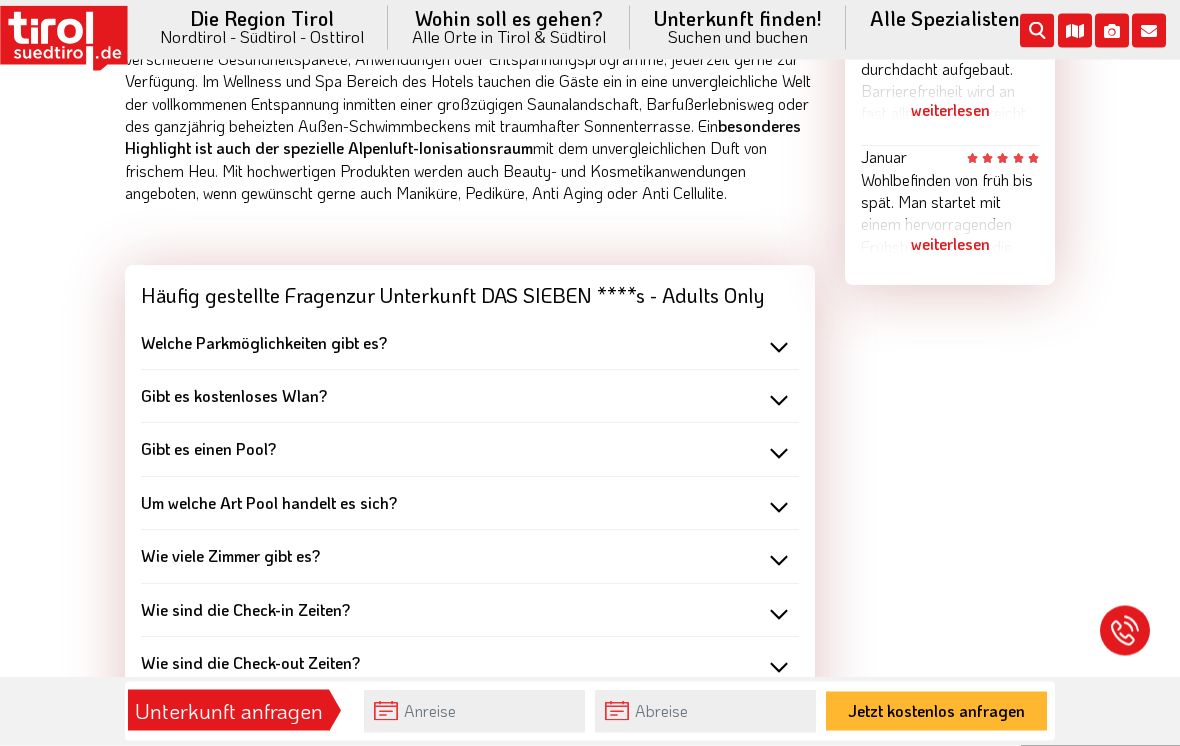 scroll, scrollTop: 1731, scrollLeft: 0, axis: vertical 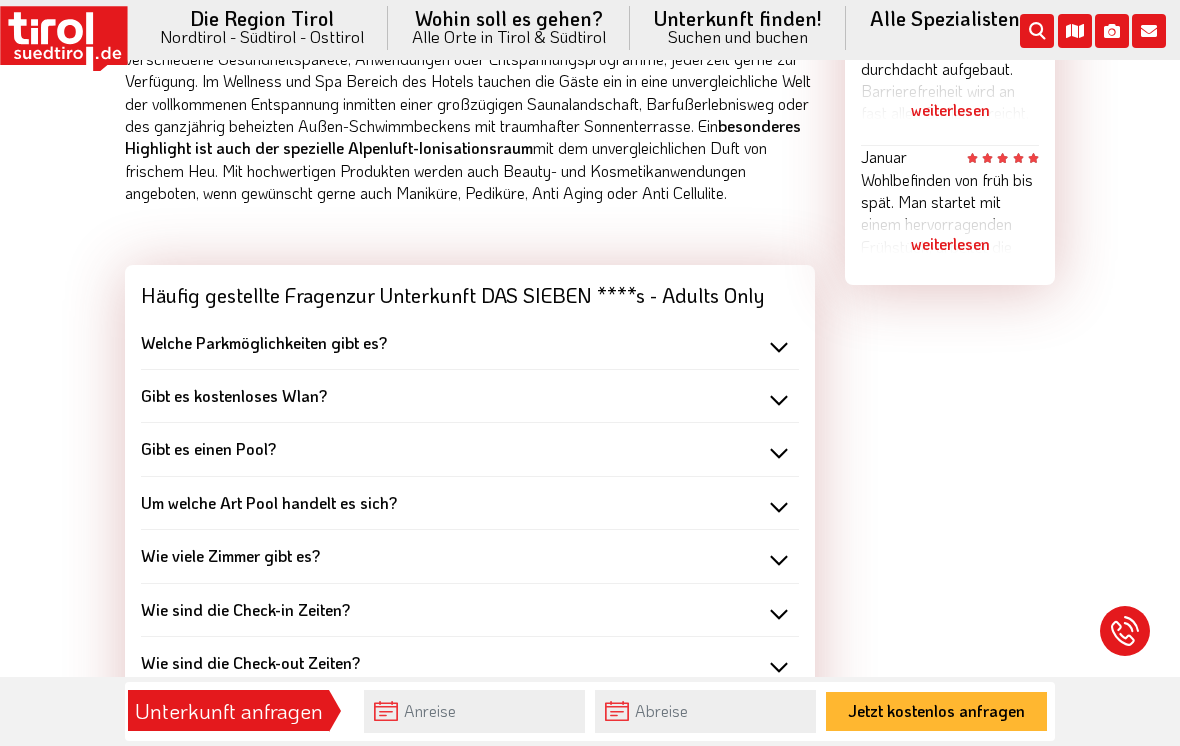 click on "Welche Parkmöglichkeiten gibt es?" at bounding box center (470, 343) 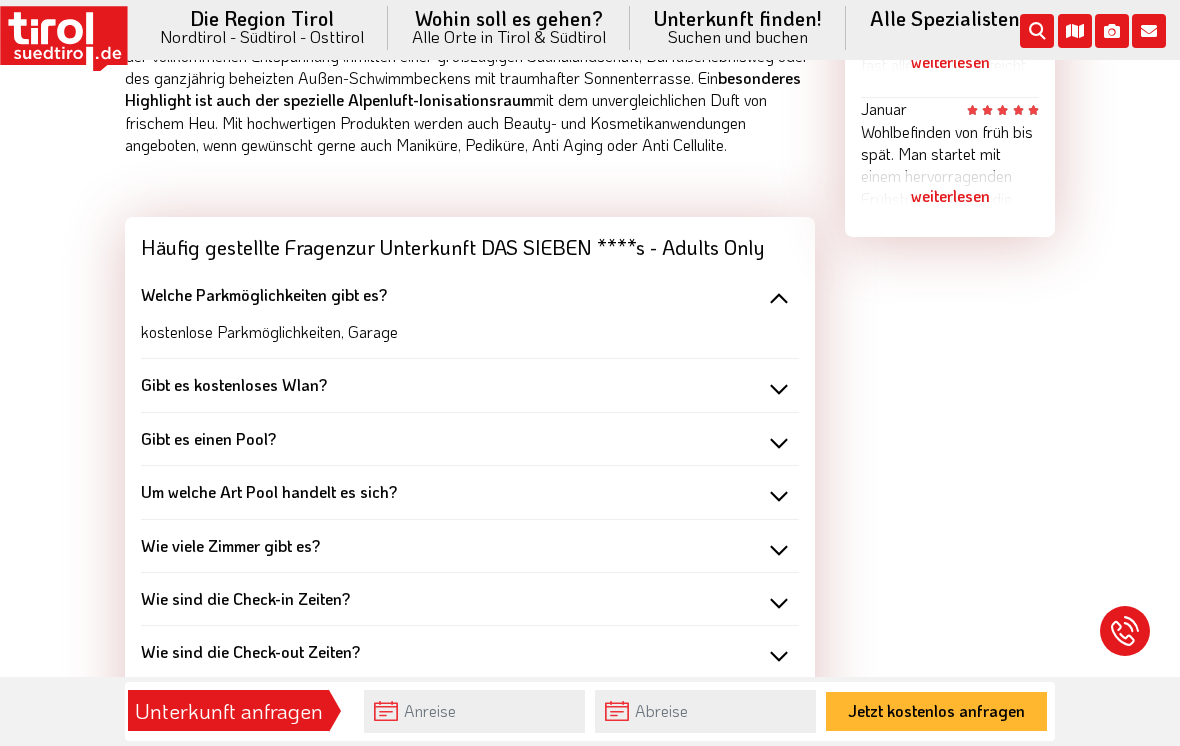 scroll, scrollTop: 1782, scrollLeft: 0, axis: vertical 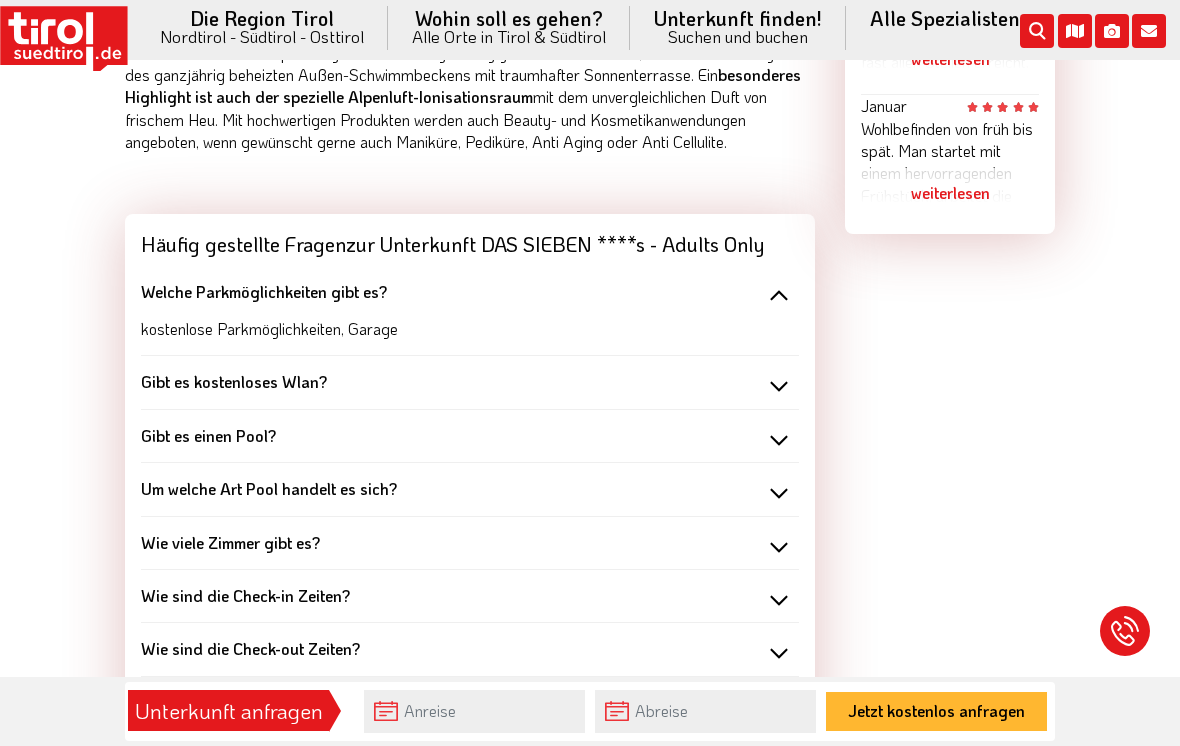 click on "Gibt es kostenloses Wlan?" at bounding box center (470, 382) 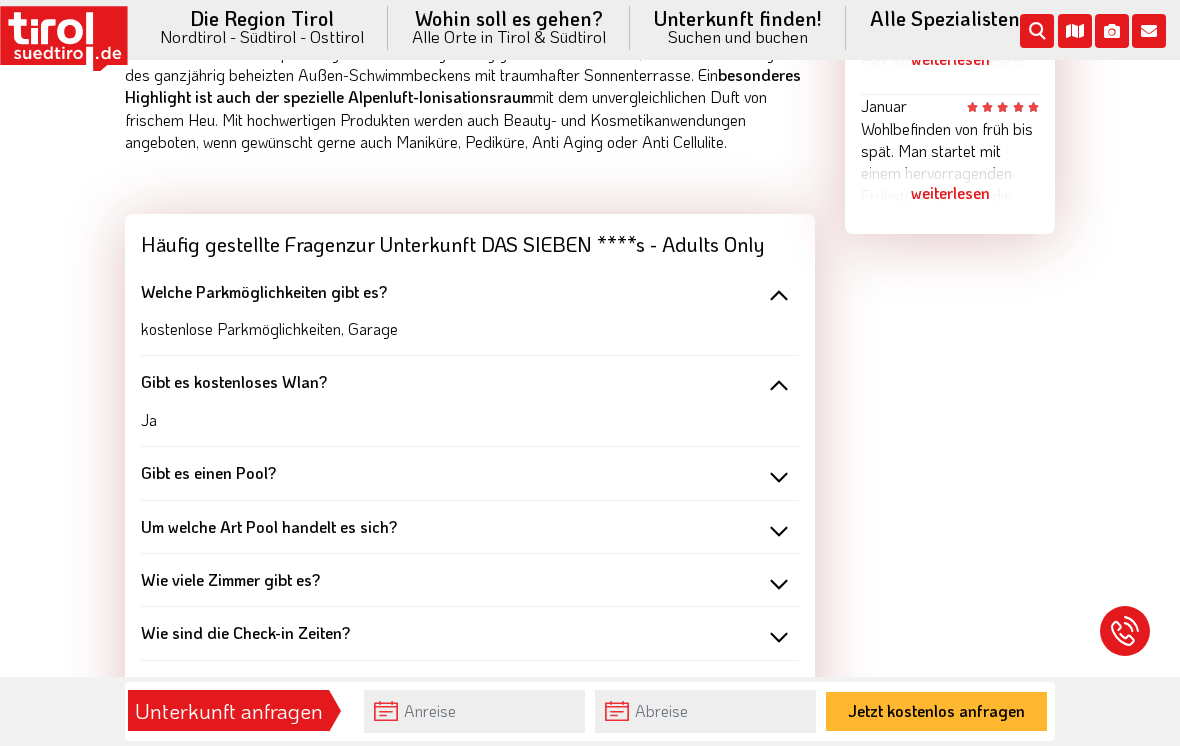 click on "Gibt es einen Pool?" at bounding box center [470, 473] 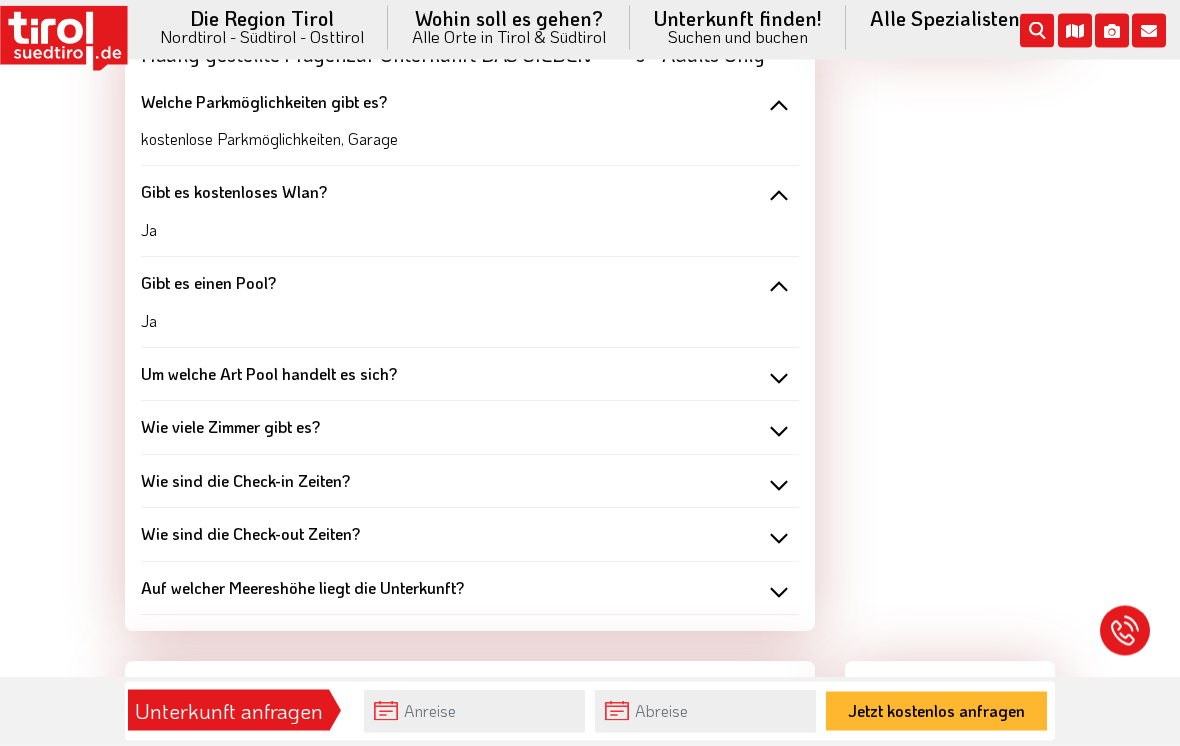 scroll, scrollTop: 1968, scrollLeft: 0, axis: vertical 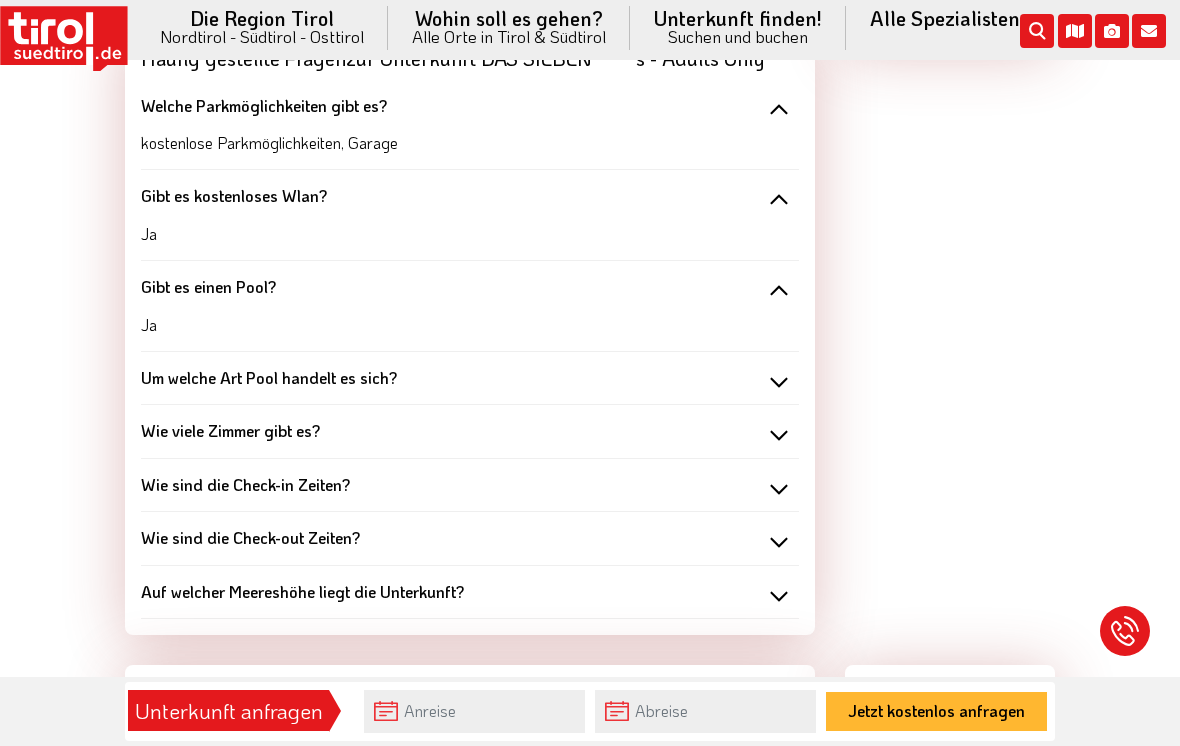 click on "Um welche Art Pool handelt es sich?" at bounding box center [470, 378] 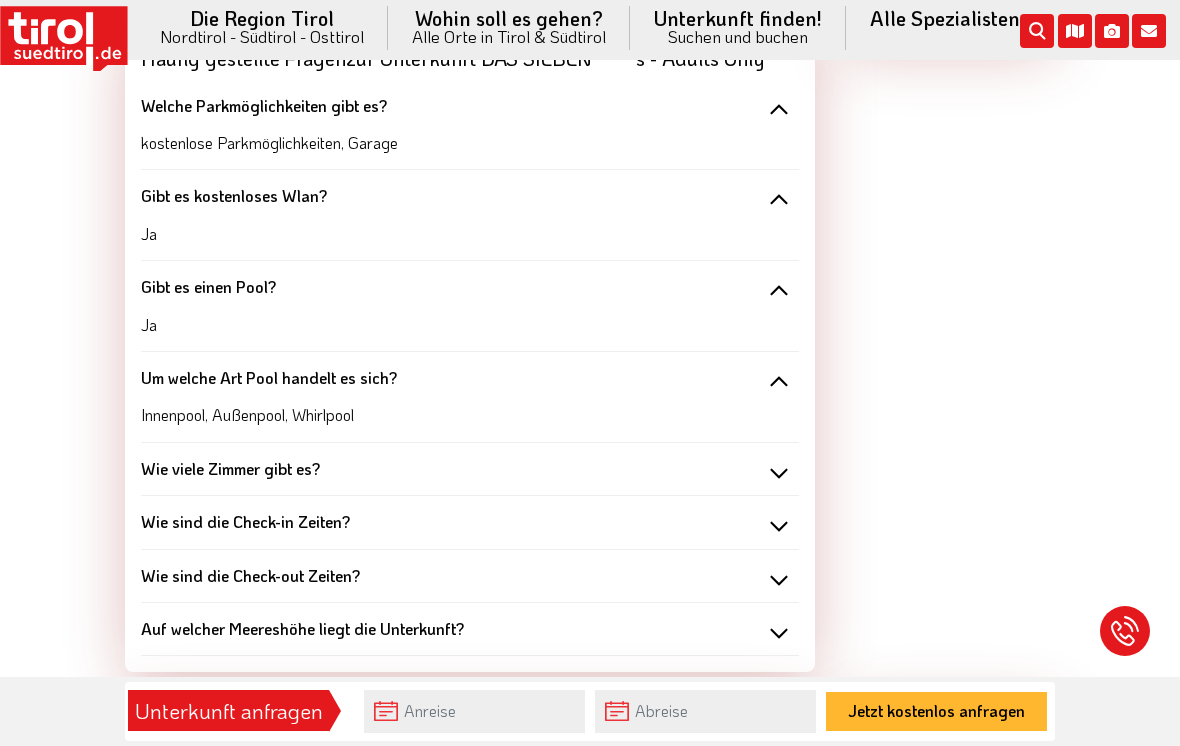 click on "Wie viele Zimmer gibt es?" at bounding box center [470, 469] 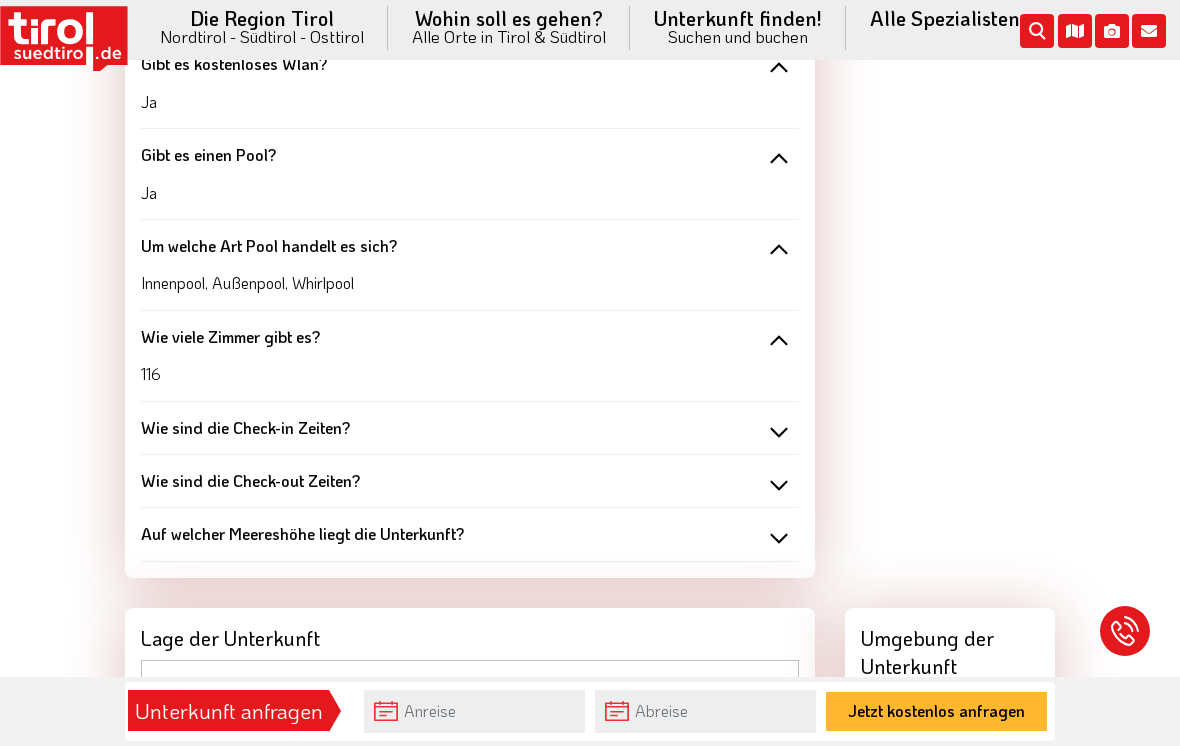 scroll, scrollTop: 2109, scrollLeft: 0, axis: vertical 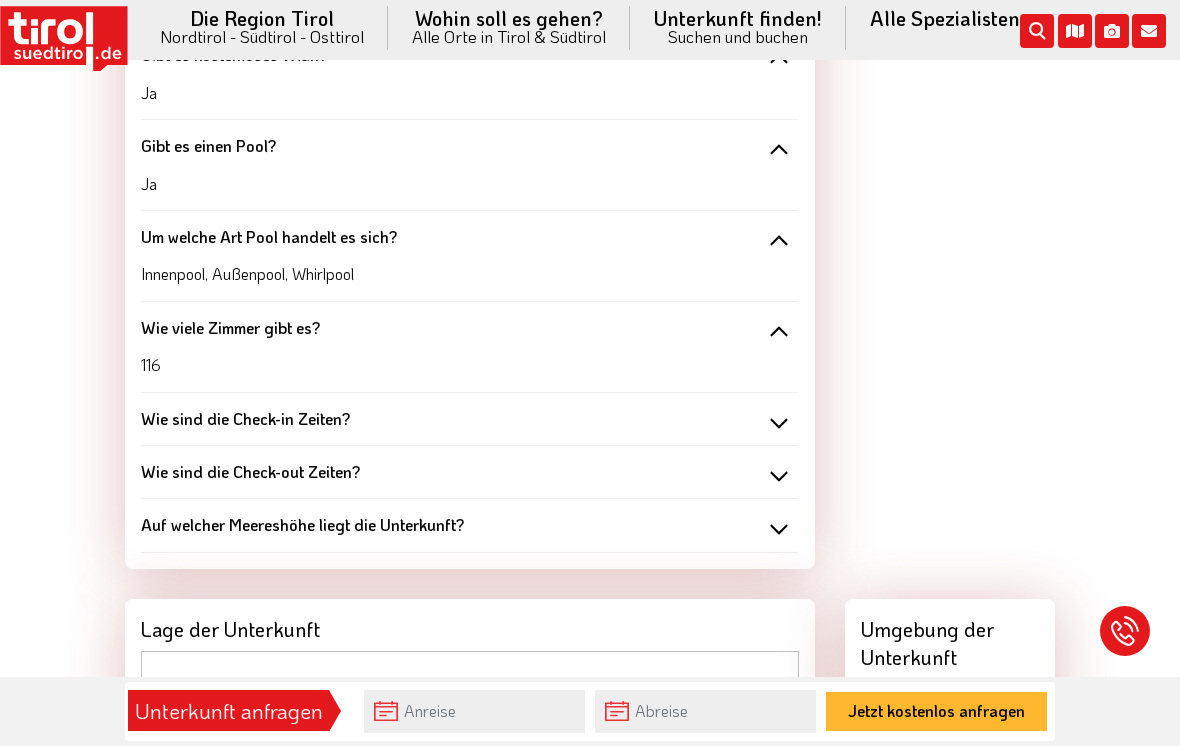 click on "Wie sind die Check-in Zeiten?" at bounding box center [470, 419] 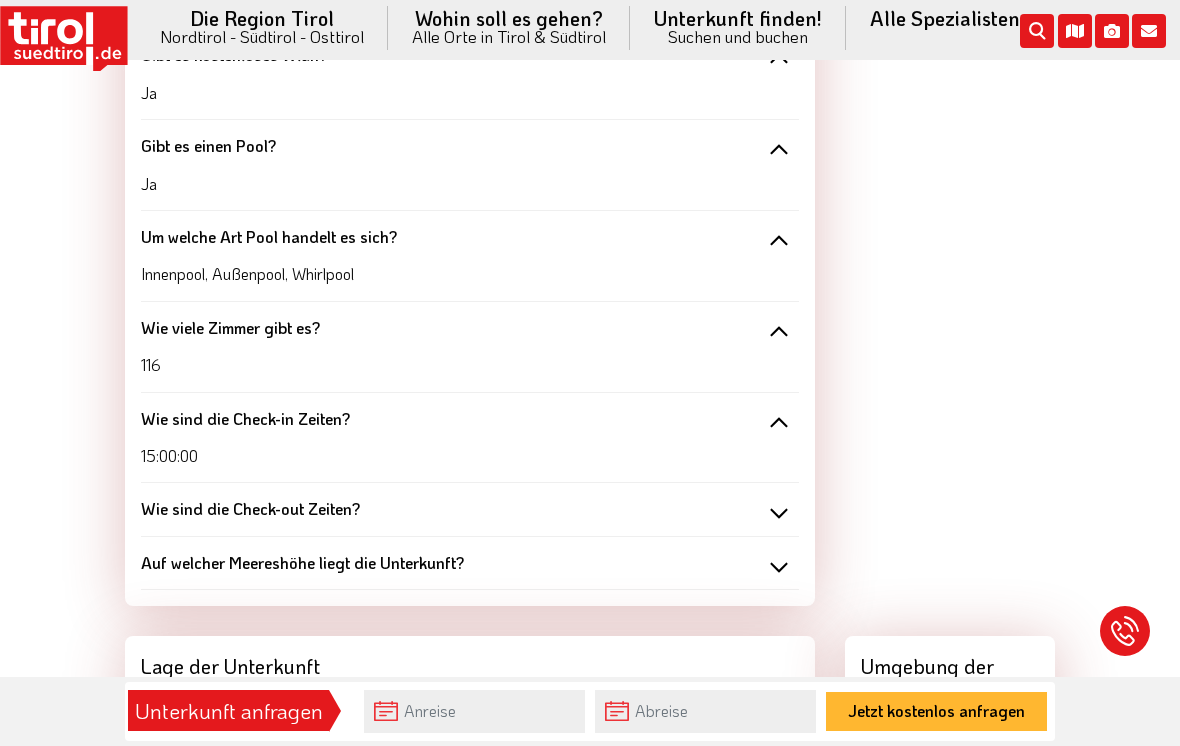 click on "Wie sind die Check-out Zeiten?" at bounding box center [470, 509] 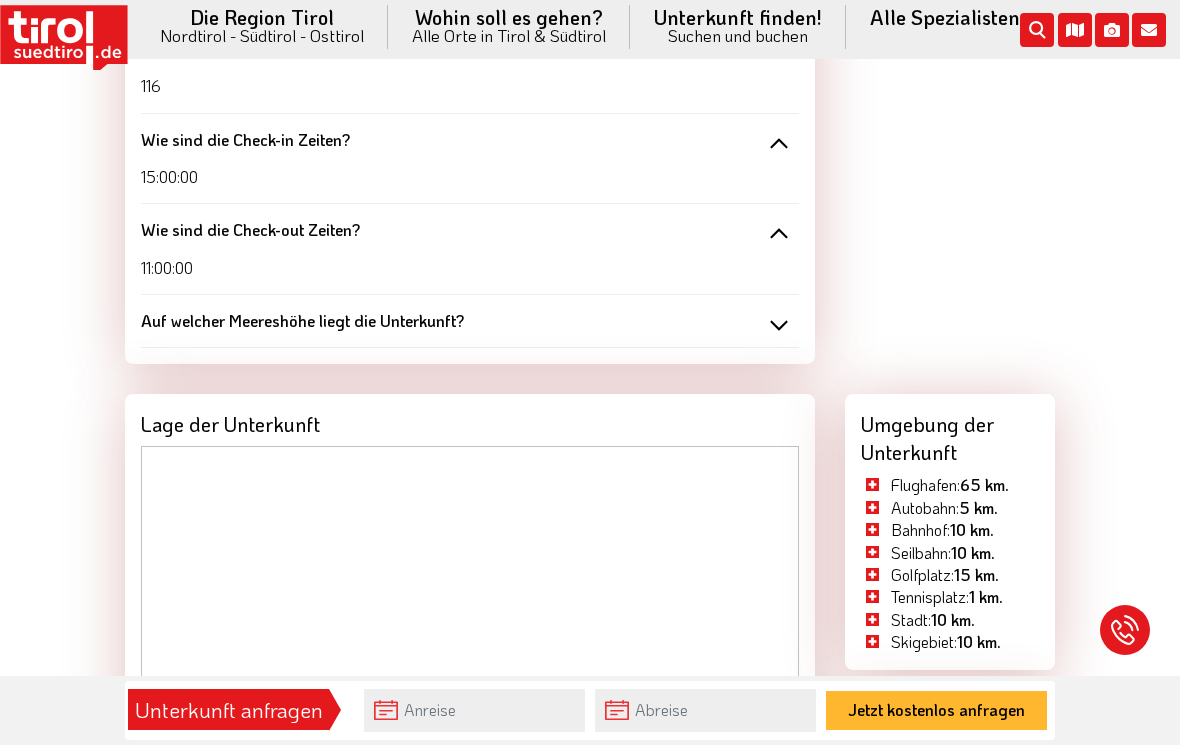 click on "Auf welcher Meereshöhe liegt die Unterkunft?" at bounding box center (470, 322) 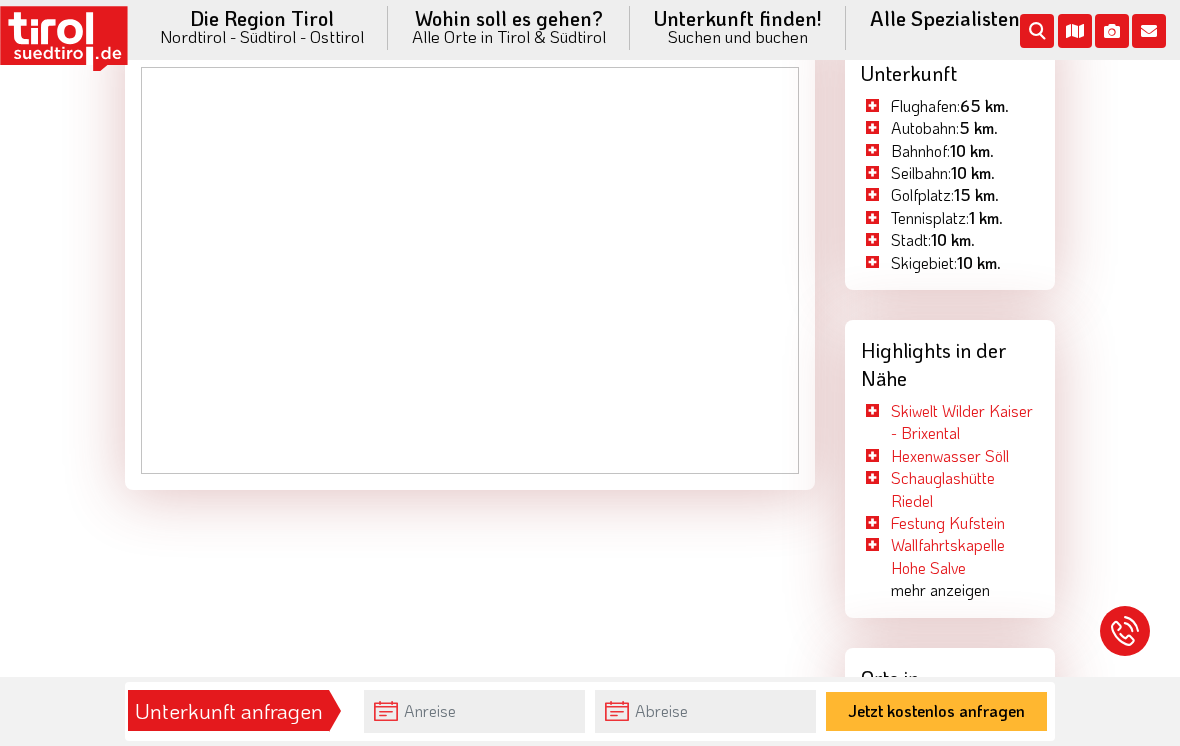 scroll, scrollTop: 2804, scrollLeft: 0, axis: vertical 